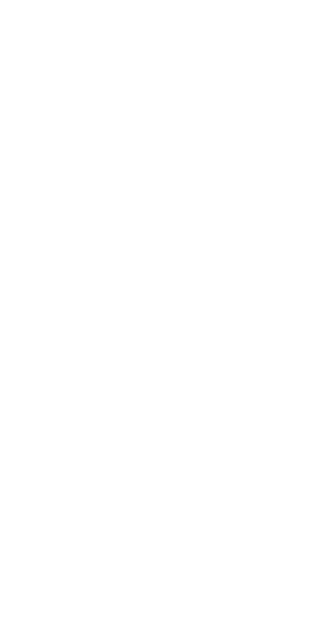 scroll, scrollTop: 0, scrollLeft: 0, axis: both 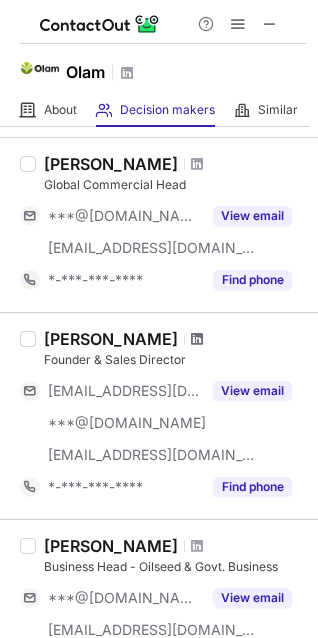 click at bounding box center [197, 339] 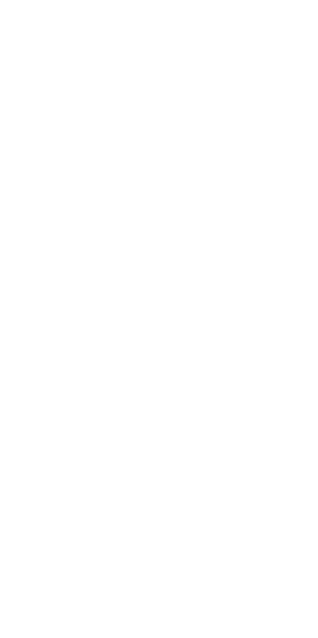 scroll, scrollTop: 0, scrollLeft: 0, axis: both 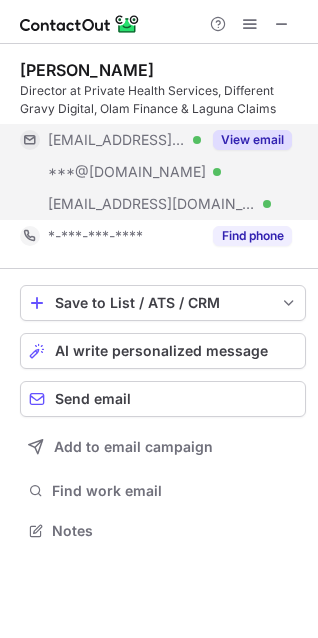 click on "View email" at bounding box center [252, 140] 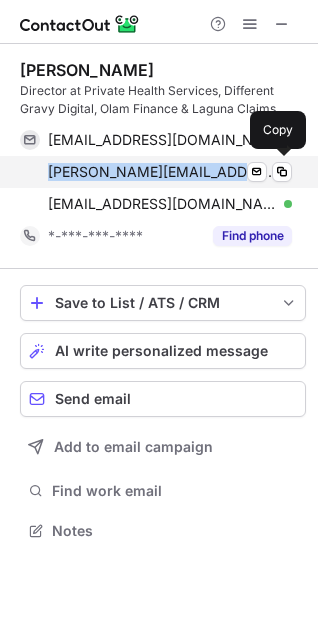 drag, startPoint x: 33, startPoint y: 171, endPoint x: 214, endPoint y: 174, distance: 181.02486 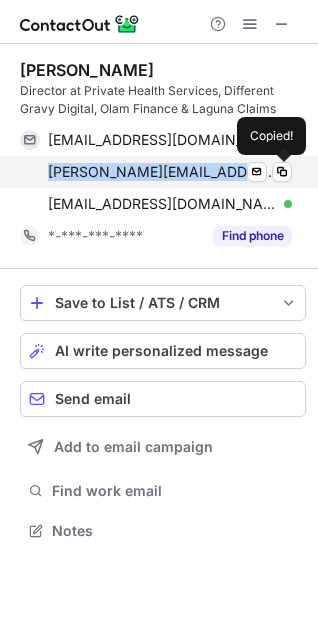 copy on "mike.goldman@live.co.uk" 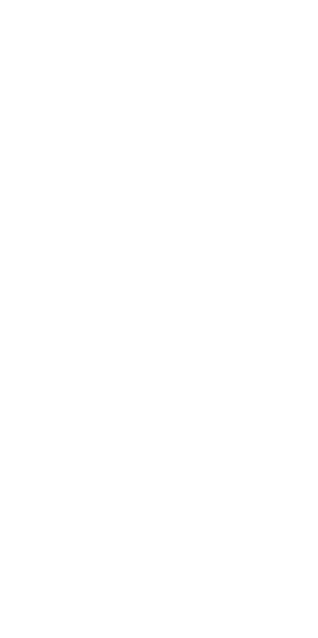 scroll, scrollTop: 0, scrollLeft: 0, axis: both 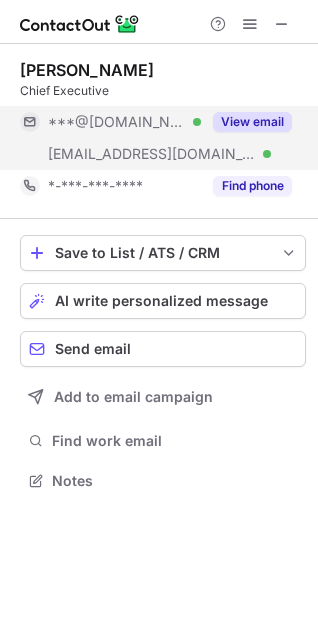 click on "View email" at bounding box center [252, 122] 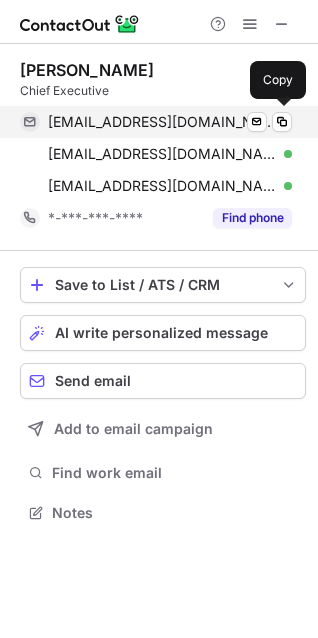 scroll, scrollTop: 10, scrollLeft: 10, axis: both 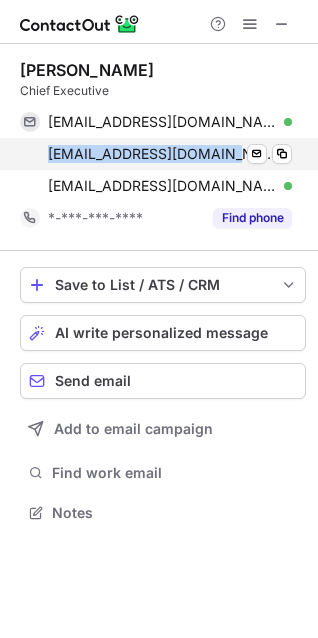 drag, startPoint x: 30, startPoint y: 146, endPoint x: 225, endPoint y: 154, distance: 195.16403 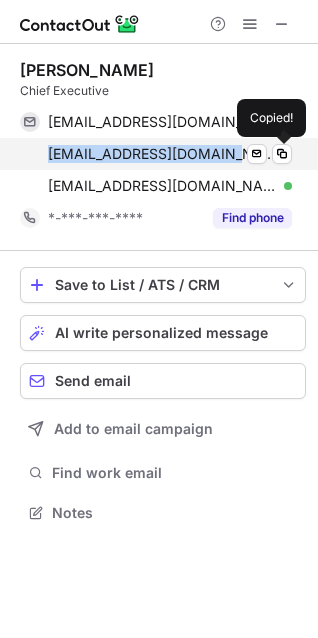copy on "kturco@madisonlogic.com" 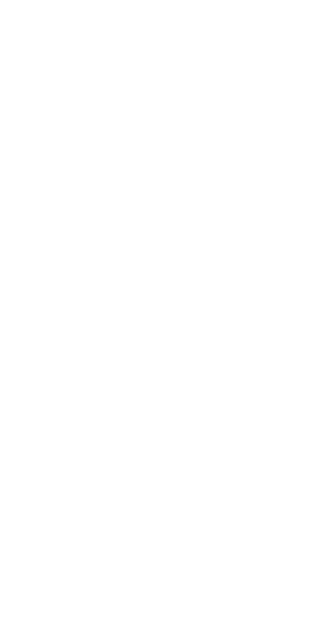 scroll, scrollTop: 0, scrollLeft: 0, axis: both 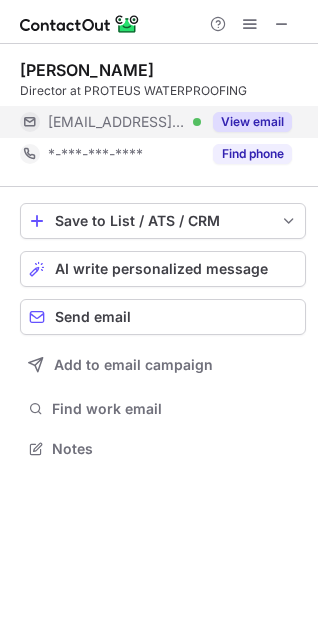 click on "View email" at bounding box center [252, 122] 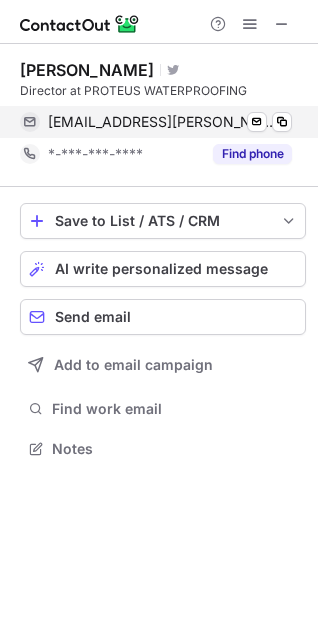 click on "jordan.bailey@proteuswaterproofing.co.uk Verified Send email Copy" at bounding box center [156, 122] 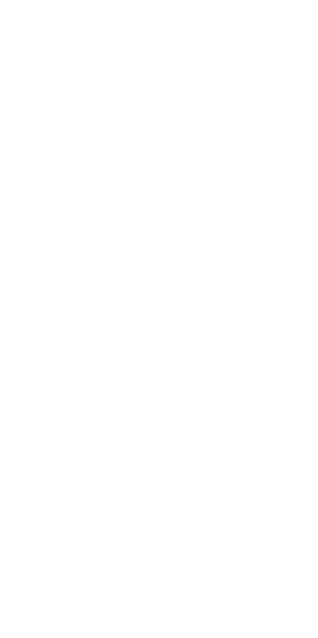 scroll, scrollTop: 0, scrollLeft: 0, axis: both 